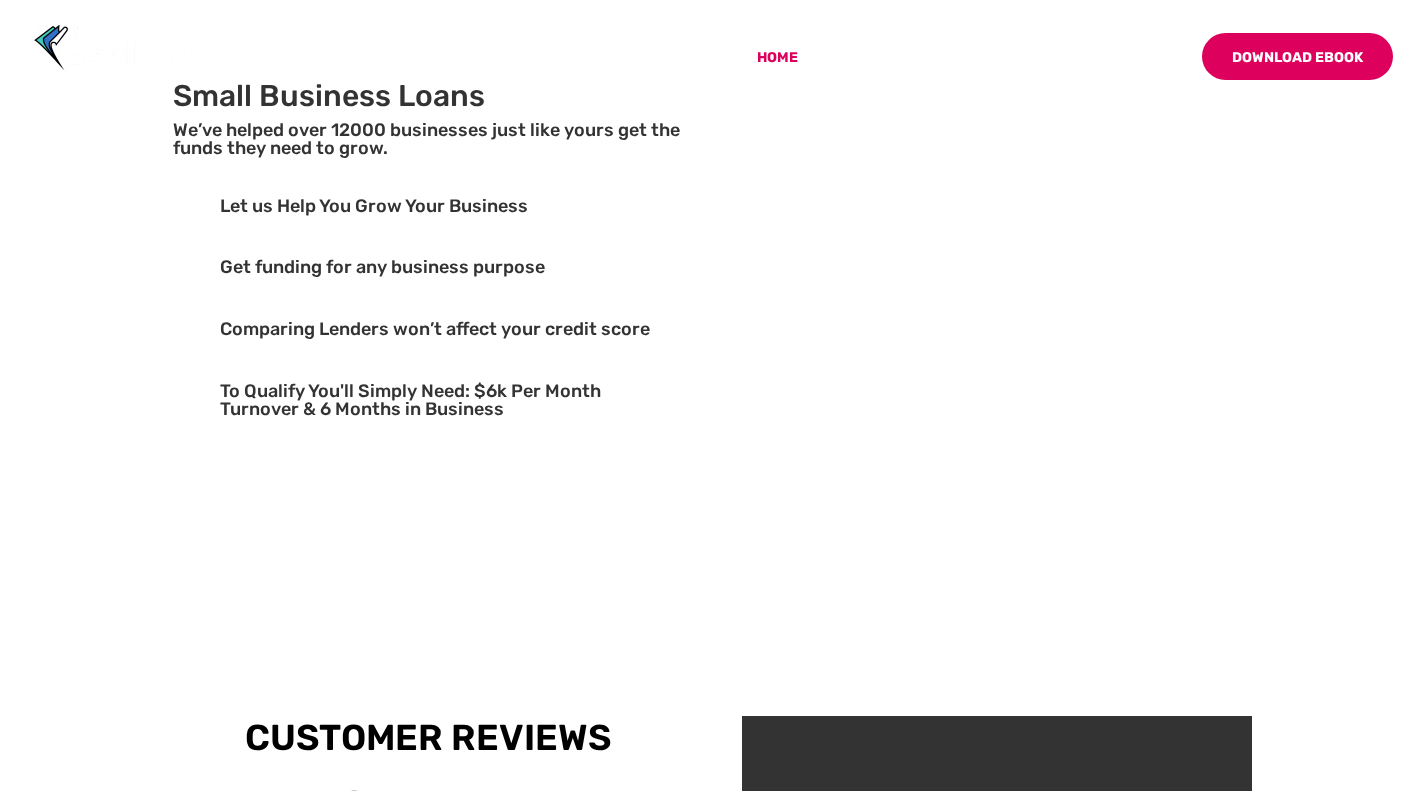 scroll, scrollTop: 0, scrollLeft: 0, axis: both 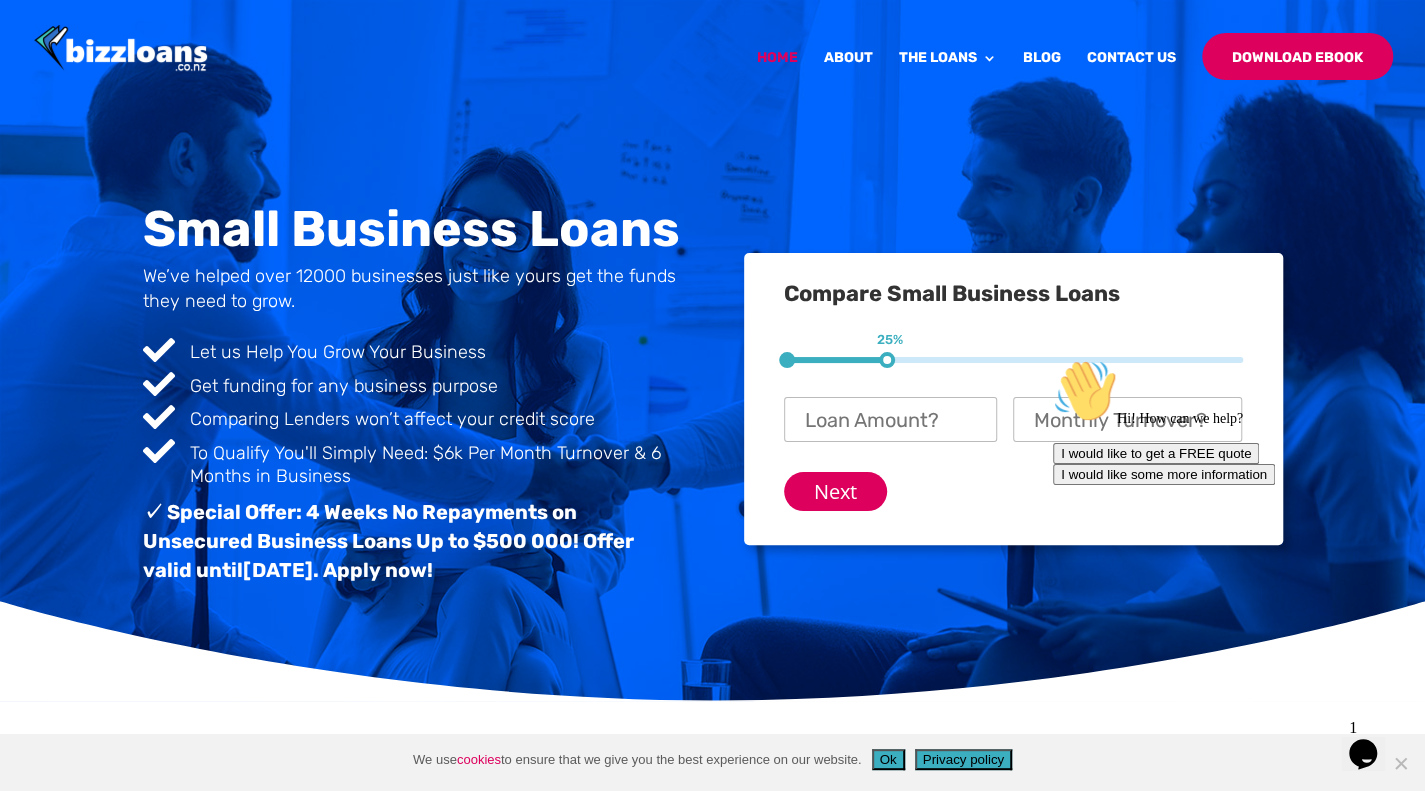 click on "Small Business Loans
We’ve helped over 12000 businesses just like yours get the funds they need to grow.

Let us Help You Grow Your Business

Get funding for any business purpose

Comparing Lenders won’t affect your credit score

To Qualify You'll Simply Need: $6k Per Month Turnover & 6 Months in Business
✓ Special Offer: 4 Weeks No Repayments on Unsecured Business Loans Up to $500 000! Offer valid until  31.8.2025 . Apply now!" at bounding box center (412, 399) 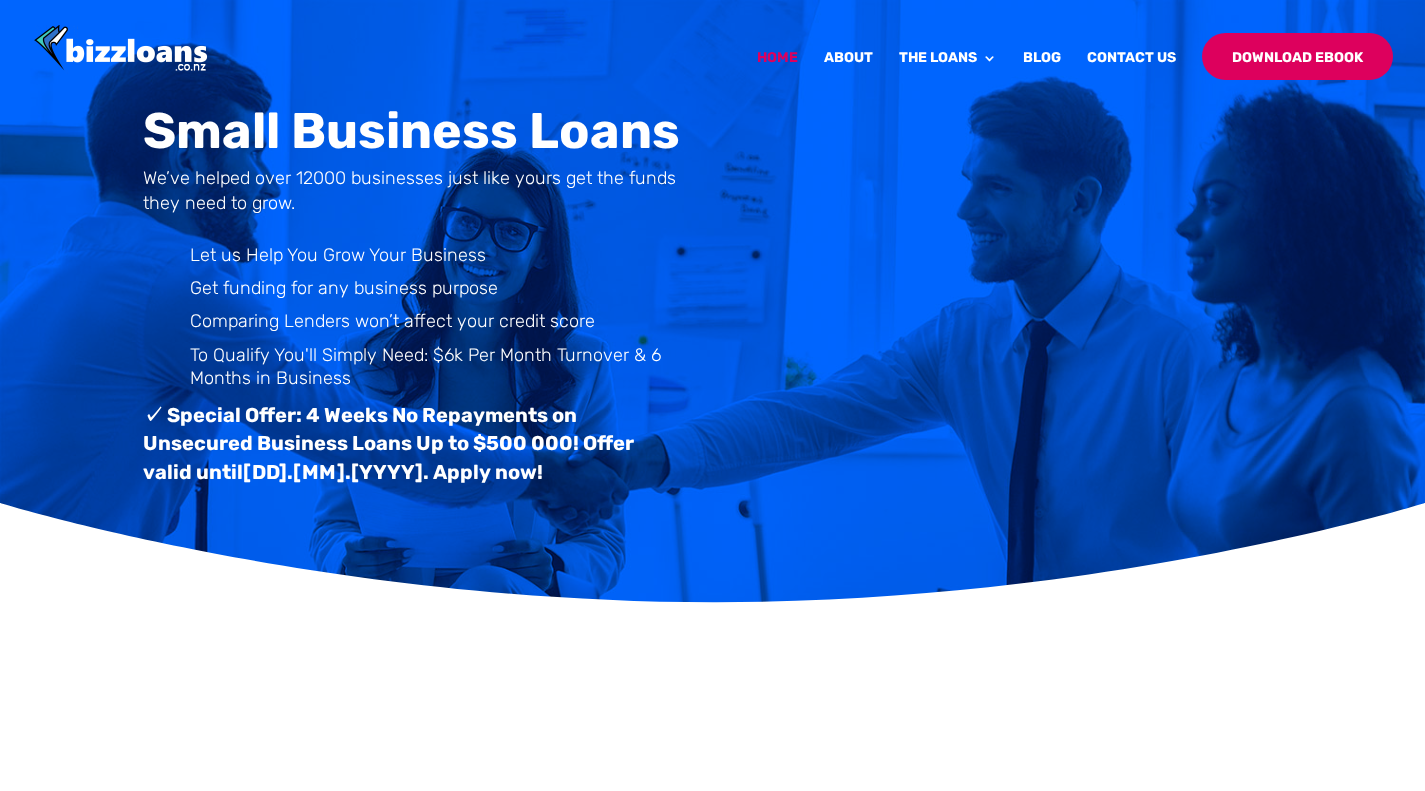 scroll, scrollTop: 0, scrollLeft: 0, axis: both 